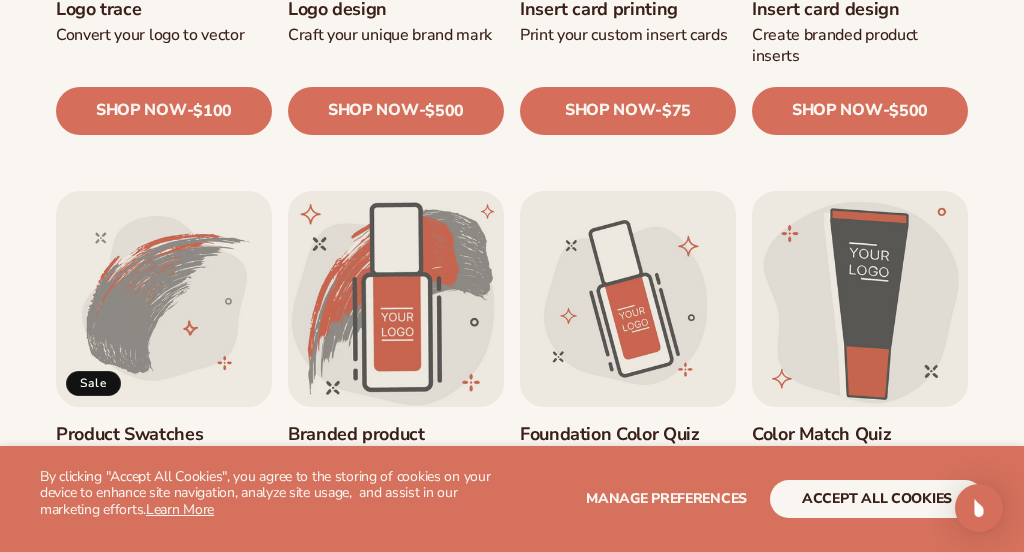 scroll, scrollTop: 1075, scrollLeft: 0, axis: vertical 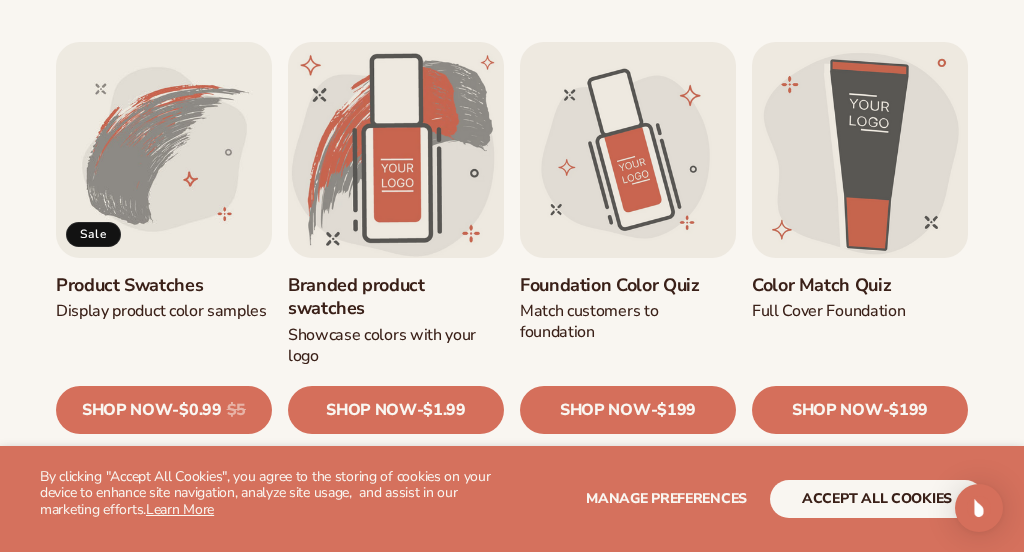 click on "Foundation Color Quiz" at bounding box center (628, 285) 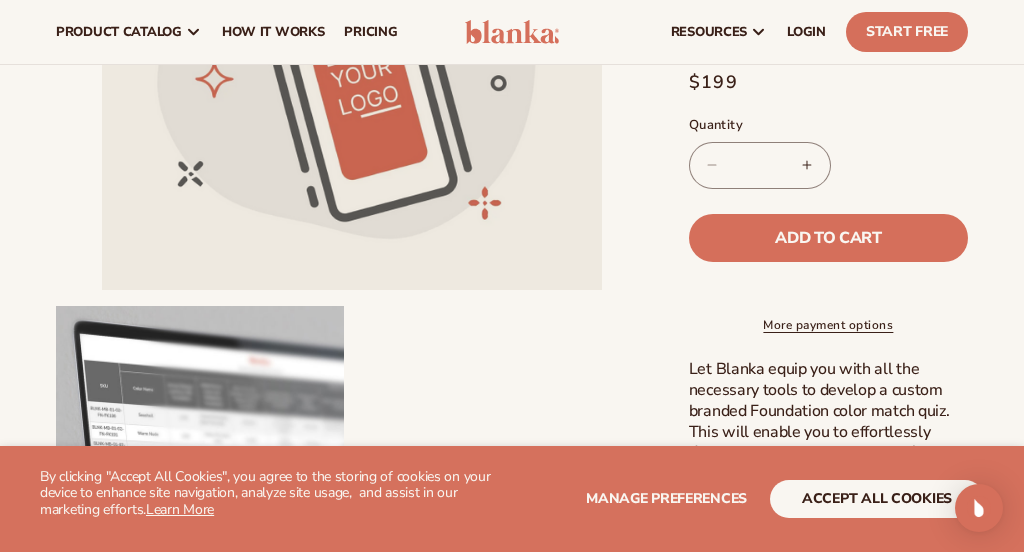 scroll, scrollTop: 467, scrollLeft: 0, axis: vertical 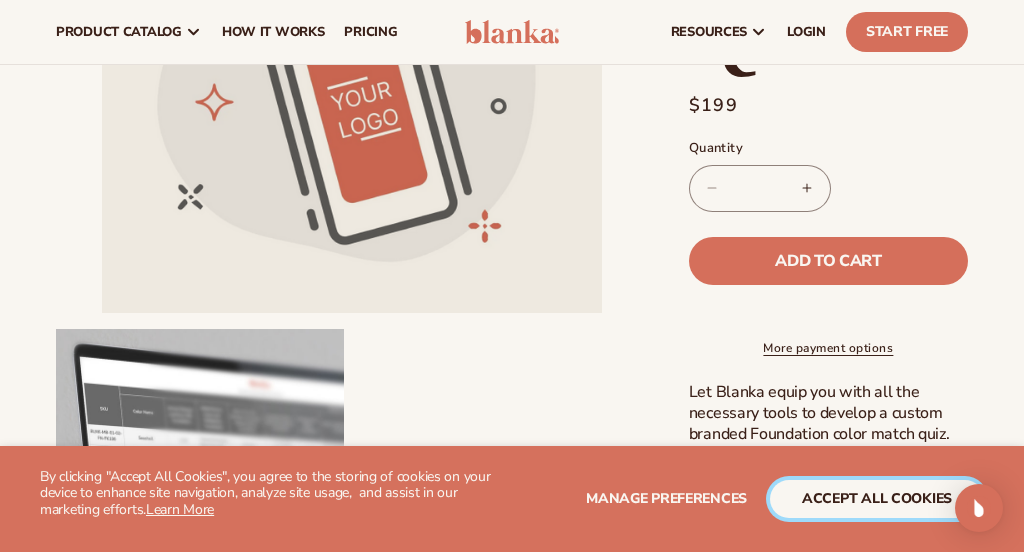 click on "accept all cookies" at bounding box center (877, 499) 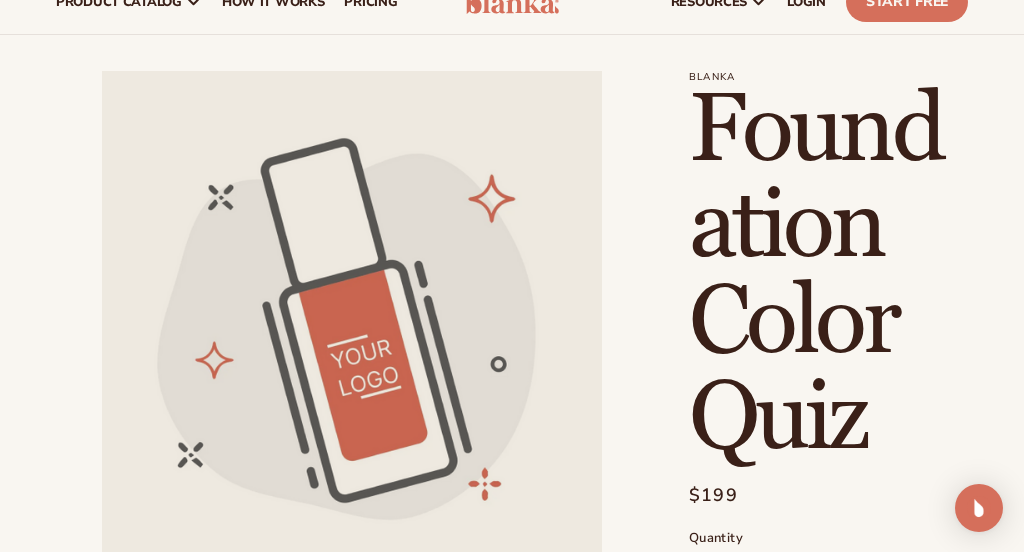 scroll, scrollTop: 66, scrollLeft: 0, axis: vertical 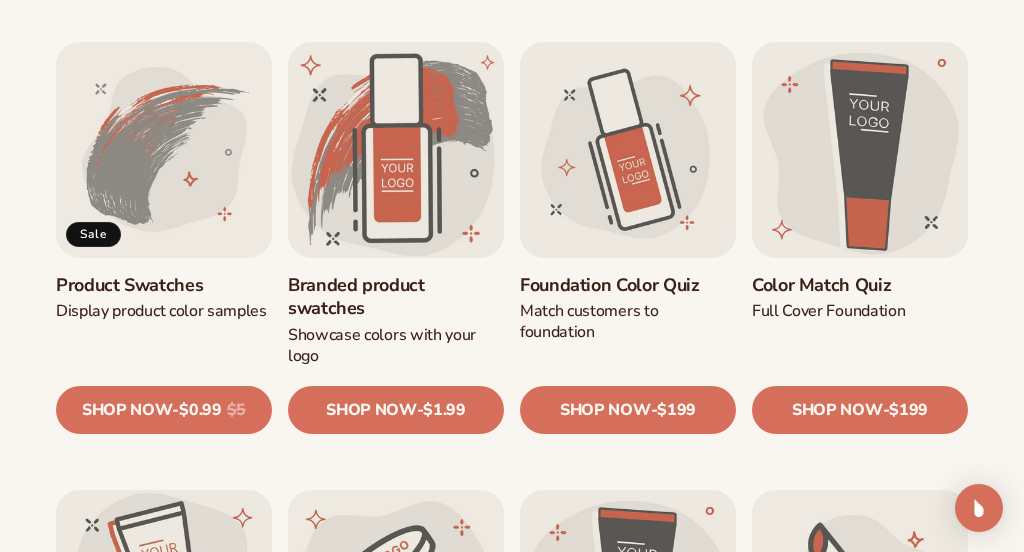 click on "Foundation Color Quiz" at bounding box center (628, 285) 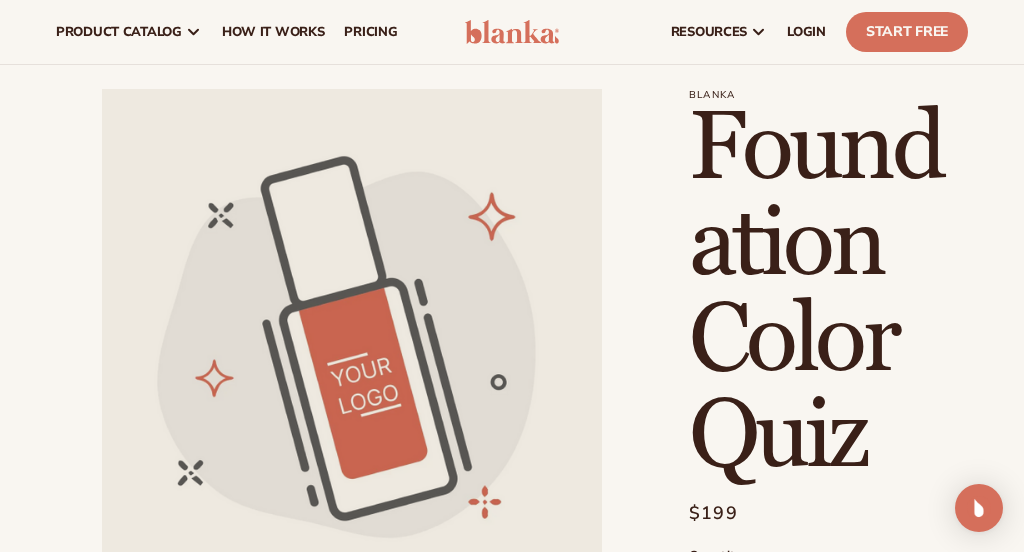 scroll, scrollTop: 0, scrollLeft: 0, axis: both 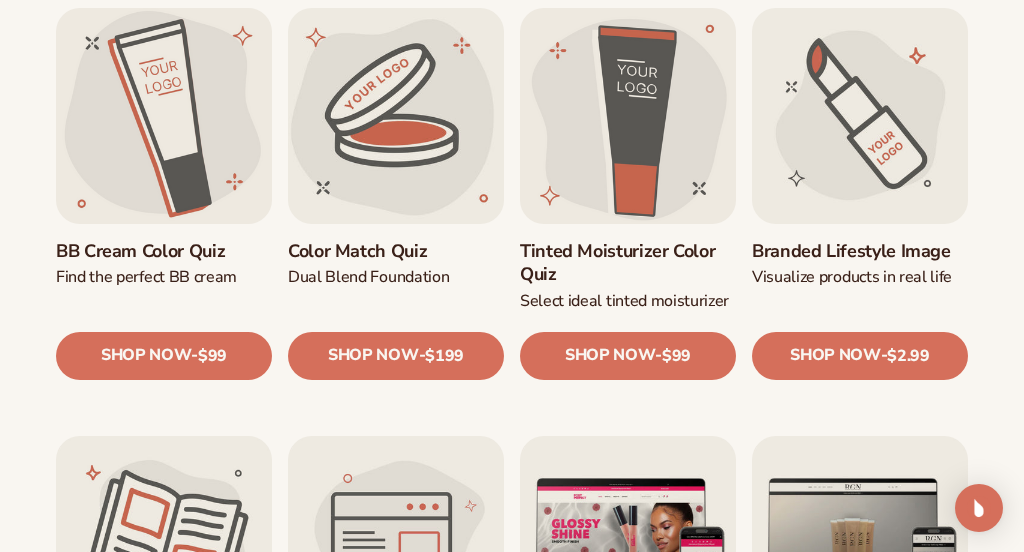click on "Branded Lifestyle Image" at bounding box center (860, 251) 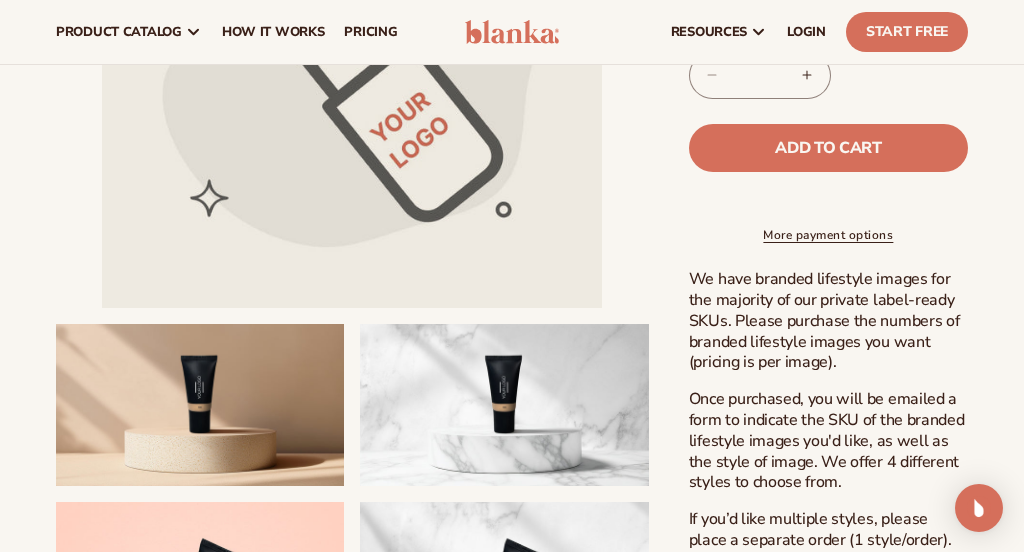 scroll, scrollTop: 598, scrollLeft: 0, axis: vertical 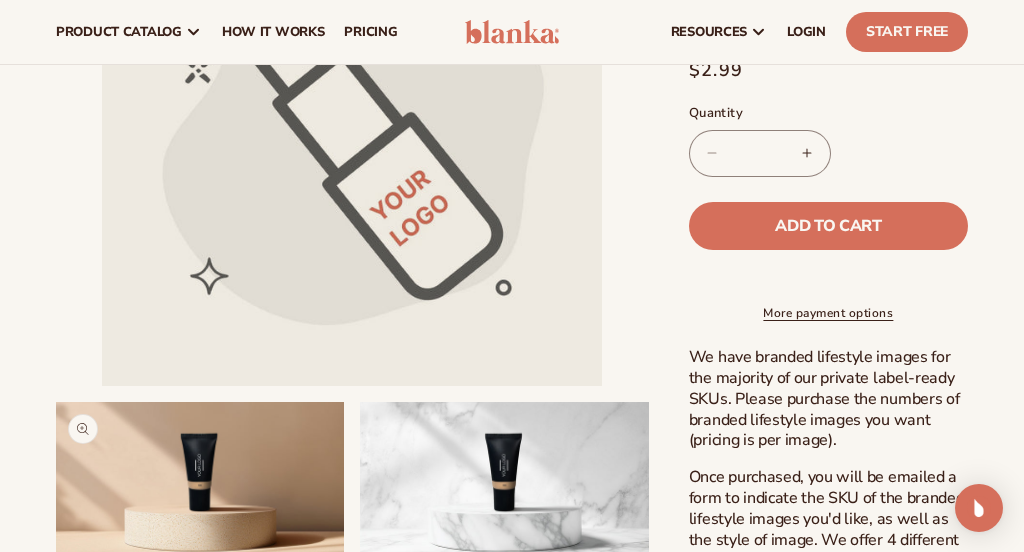 click on "Open media 2 in modal" at bounding box center (56, 564) 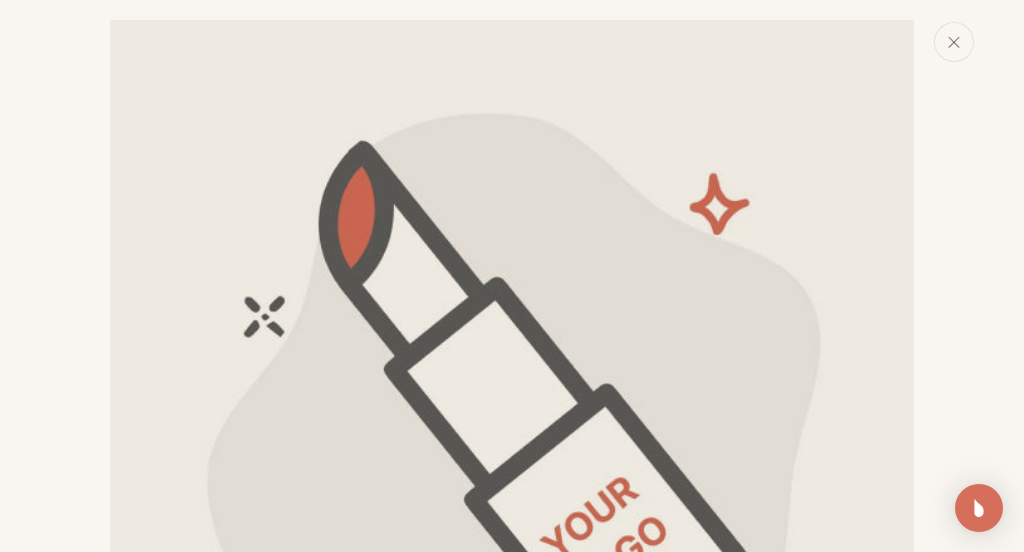 scroll, scrollTop: 839, scrollLeft: 0, axis: vertical 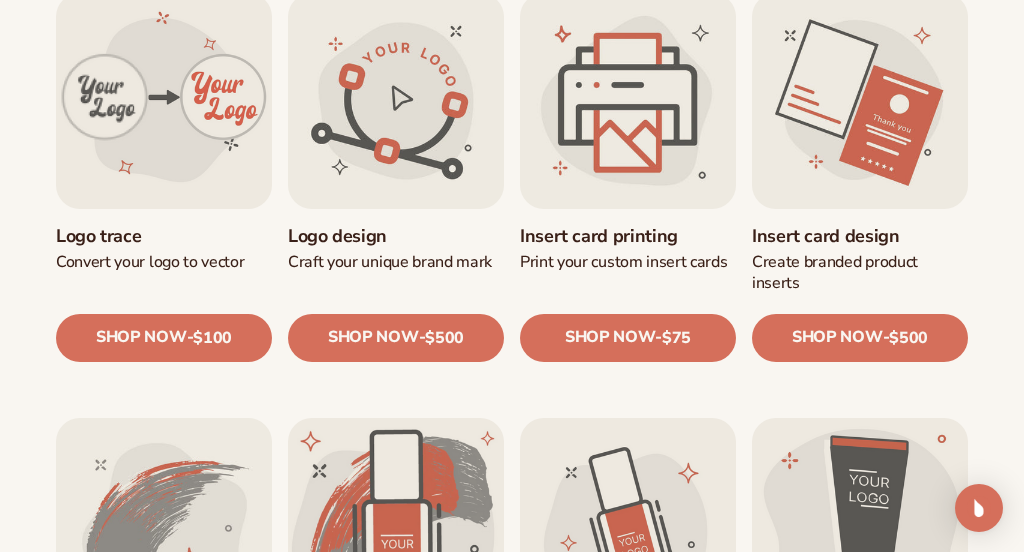 click on "Insert card printing" at bounding box center (628, 236) 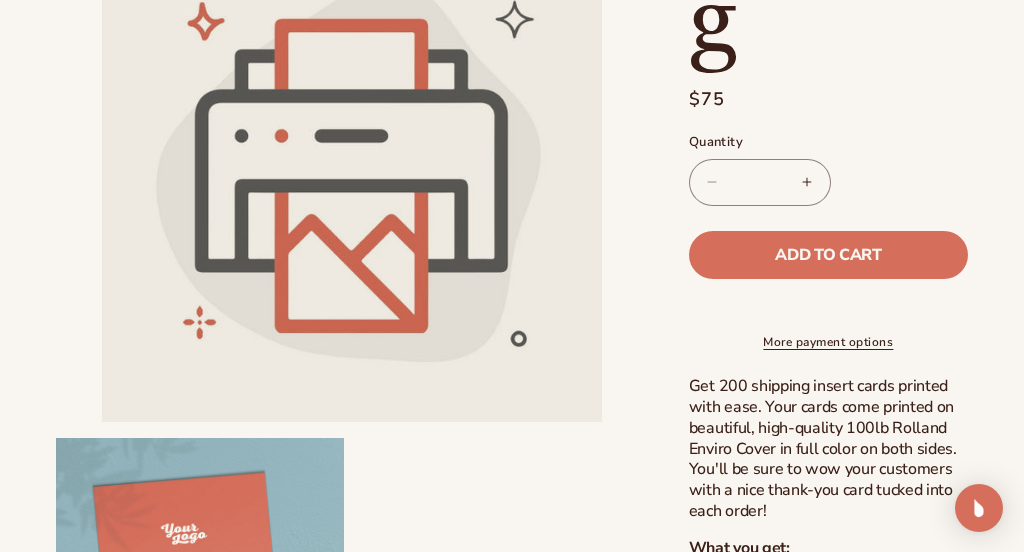 scroll, scrollTop: 478, scrollLeft: 0, axis: vertical 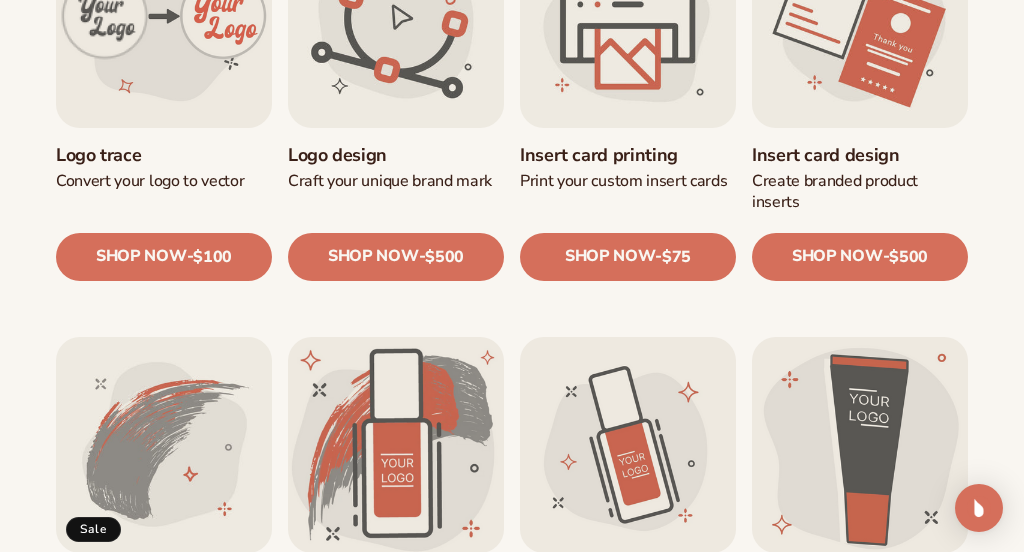 click on "Insert card design" at bounding box center [860, 155] 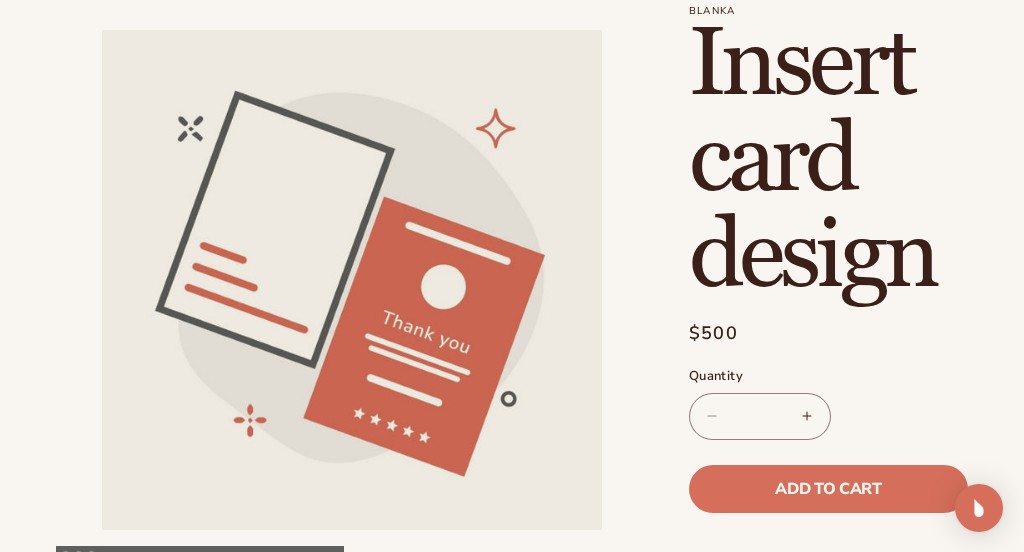 scroll, scrollTop: 148, scrollLeft: 0, axis: vertical 